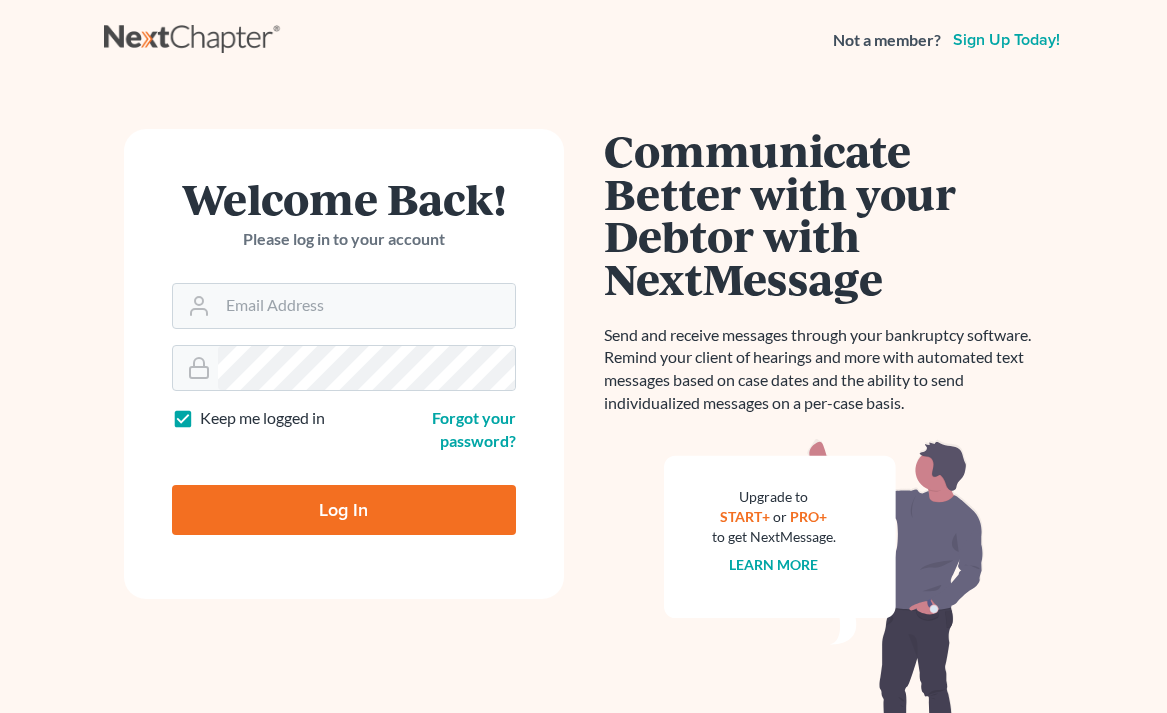 scroll, scrollTop: 0, scrollLeft: 0, axis: both 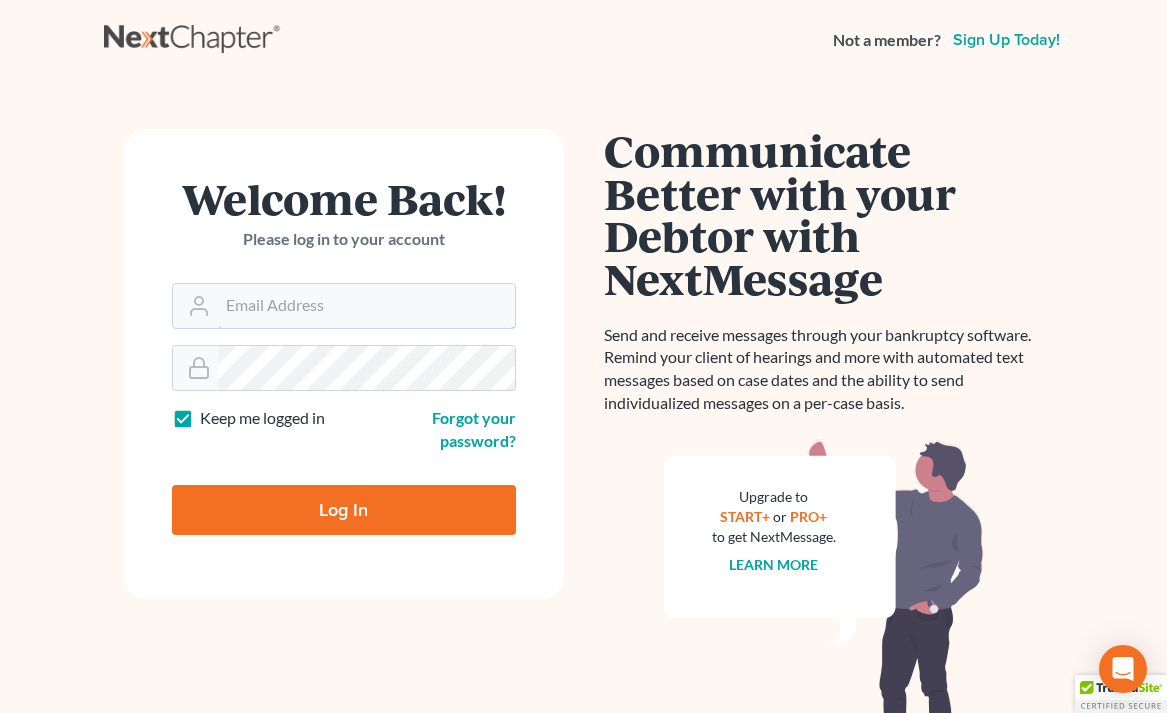 type on "[EMAIL]" 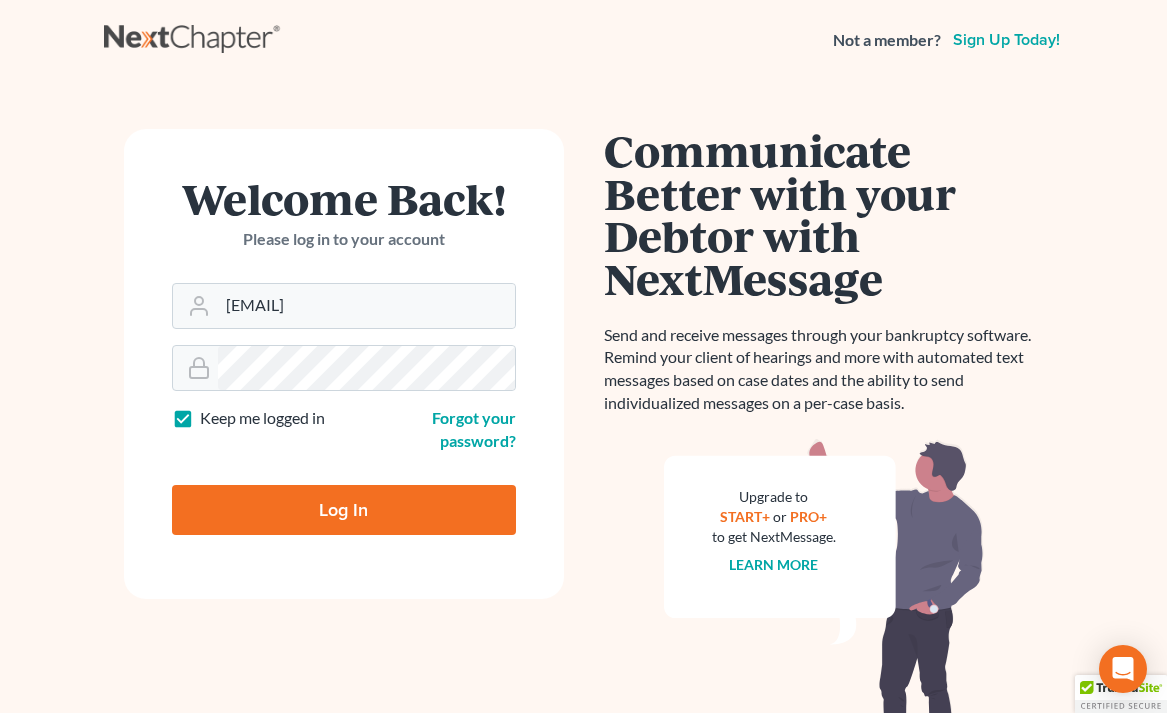 click on "Log In" at bounding box center [344, 510] 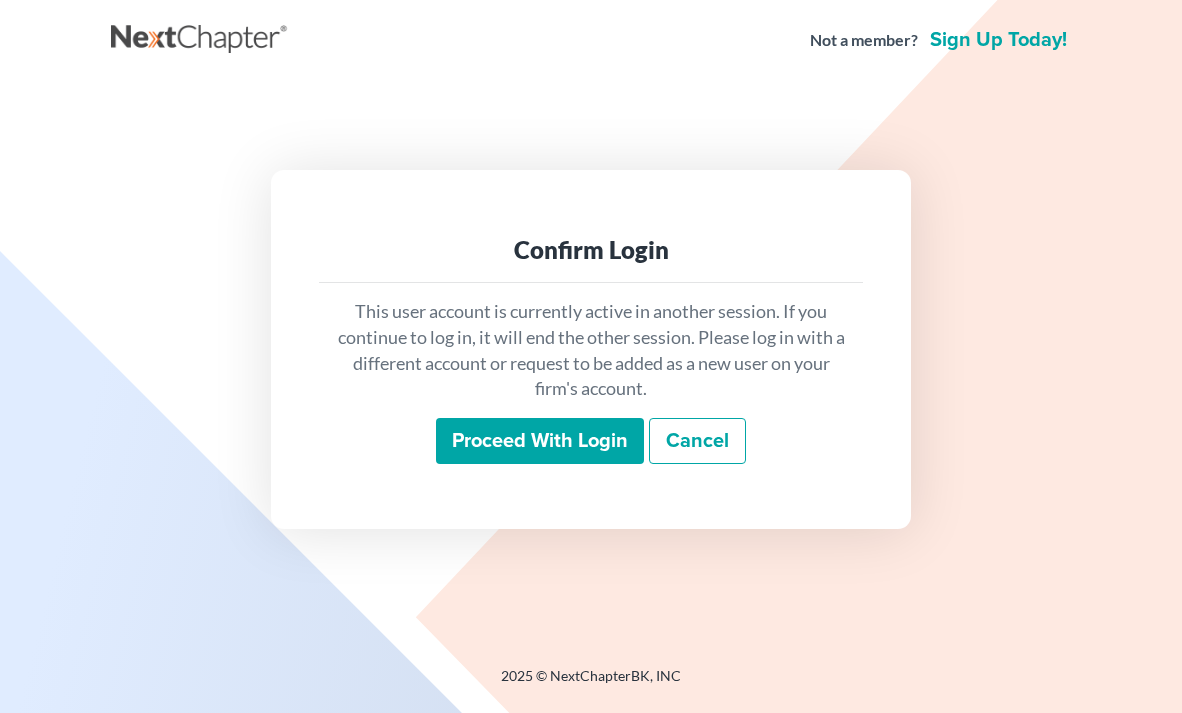 scroll, scrollTop: 0, scrollLeft: 0, axis: both 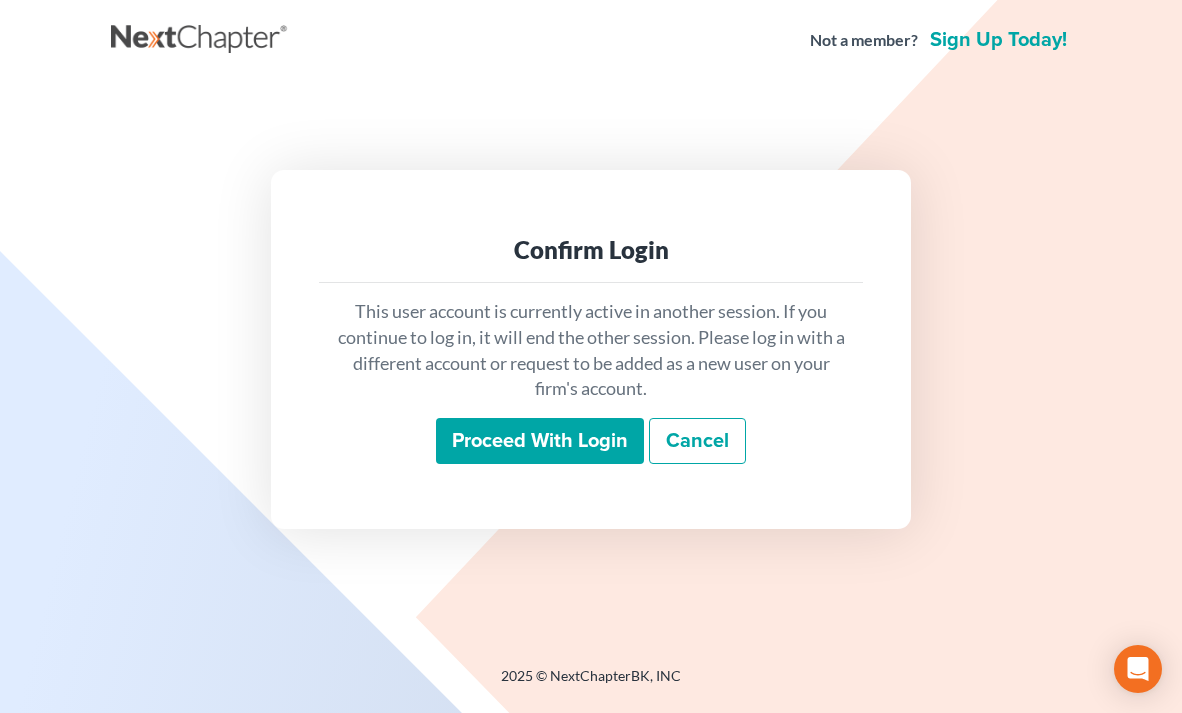 click on "Proceed with login" at bounding box center (540, 441) 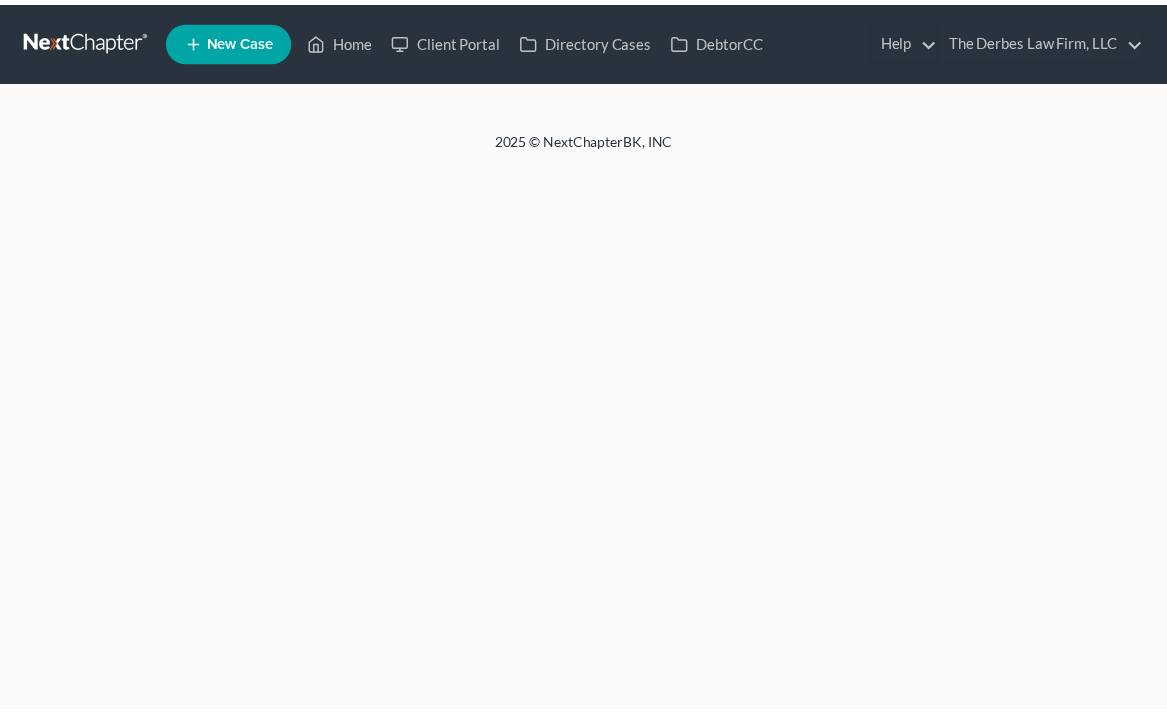 scroll, scrollTop: 0, scrollLeft: 0, axis: both 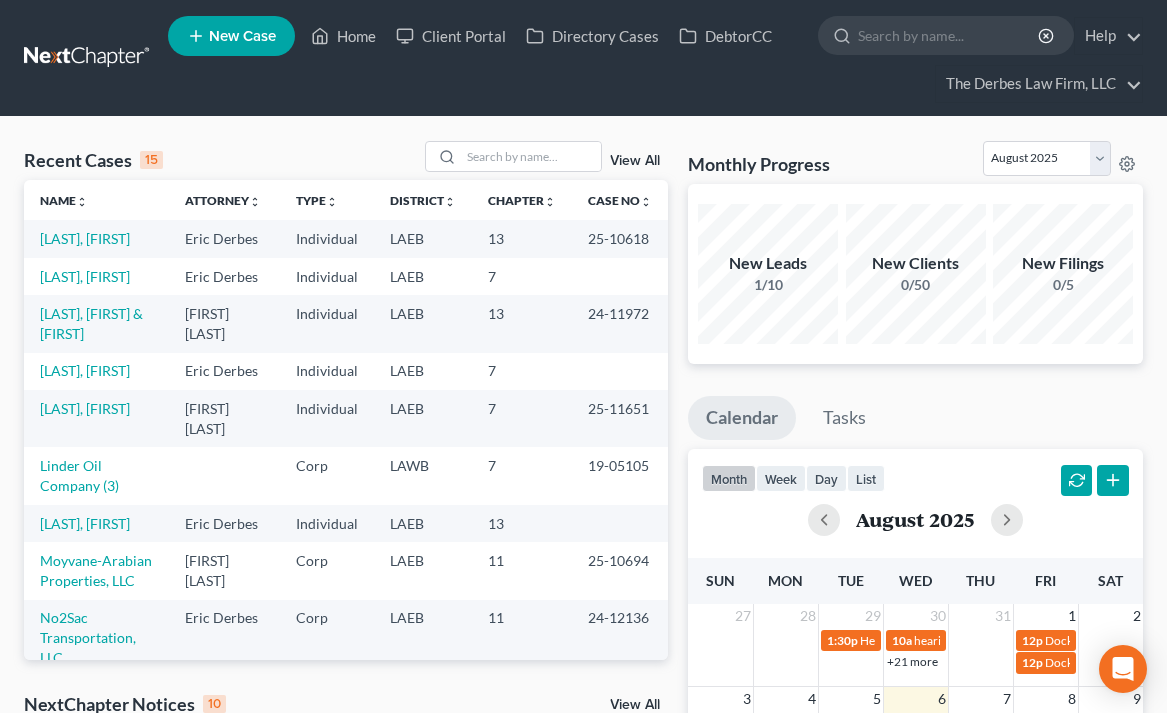 click on "New Case" at bounding box center (242, 36) 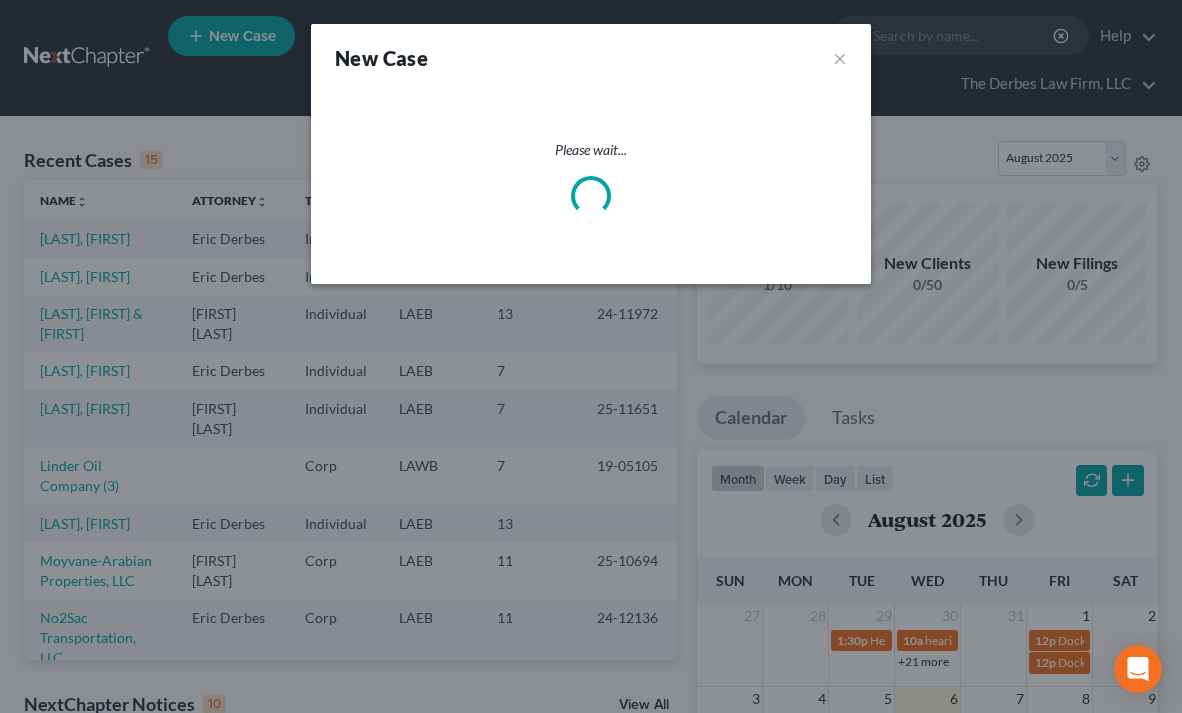 select on "34" 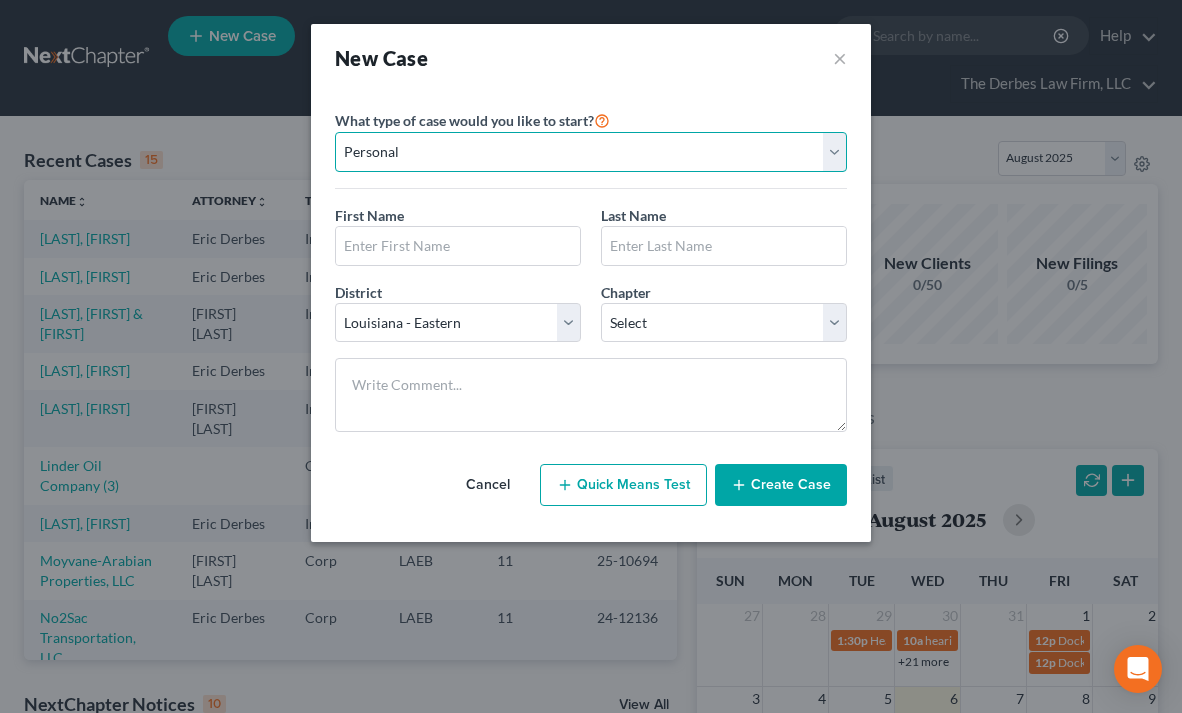 click on "Personal Business" at bounding box center [591, 152] 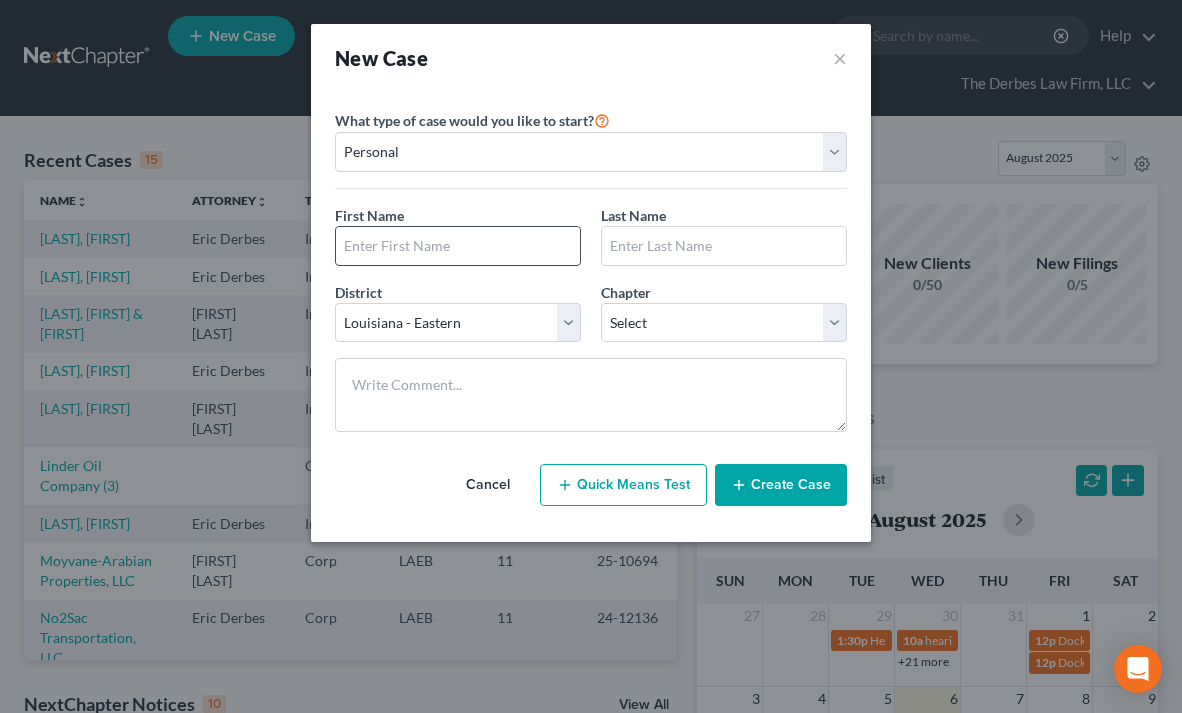click at bounding box center (458, 246) 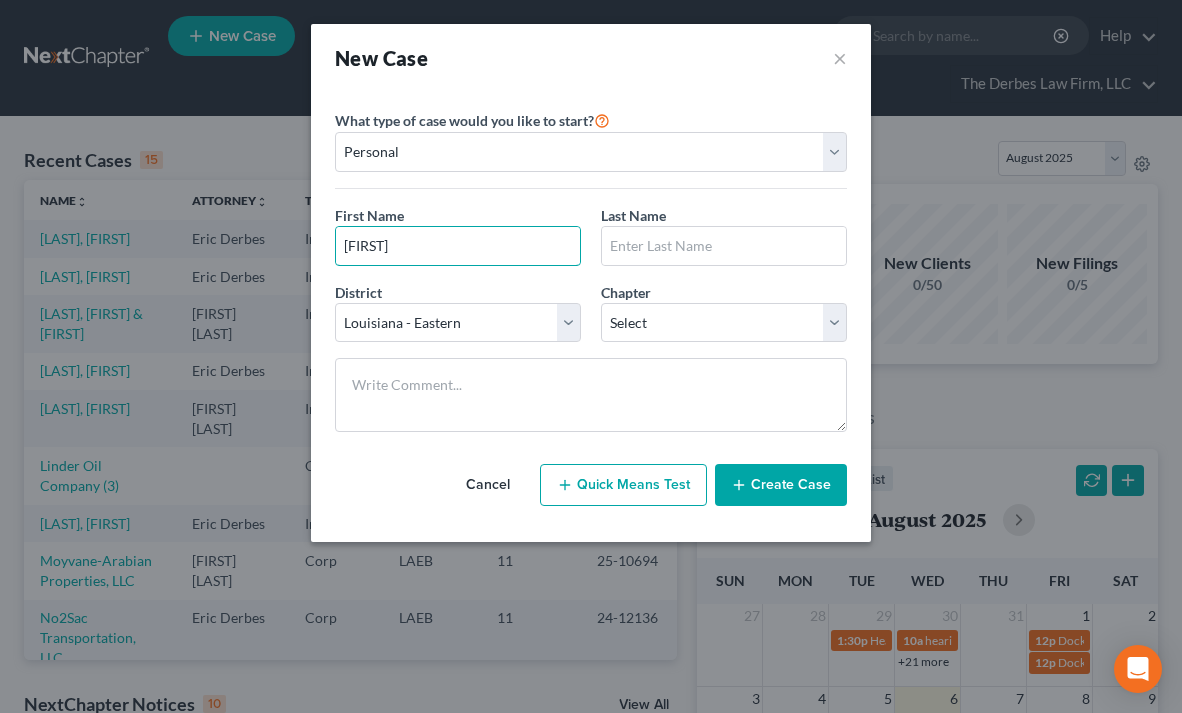 type on "[FIRST]" 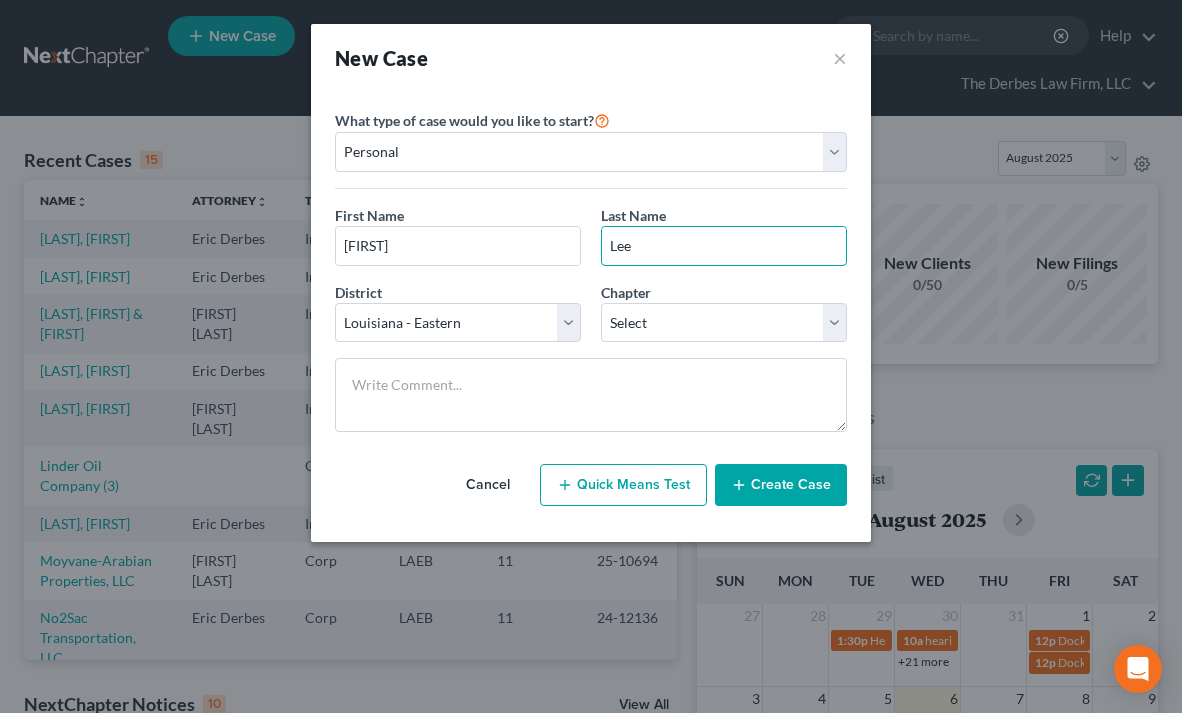 type on "Lee" 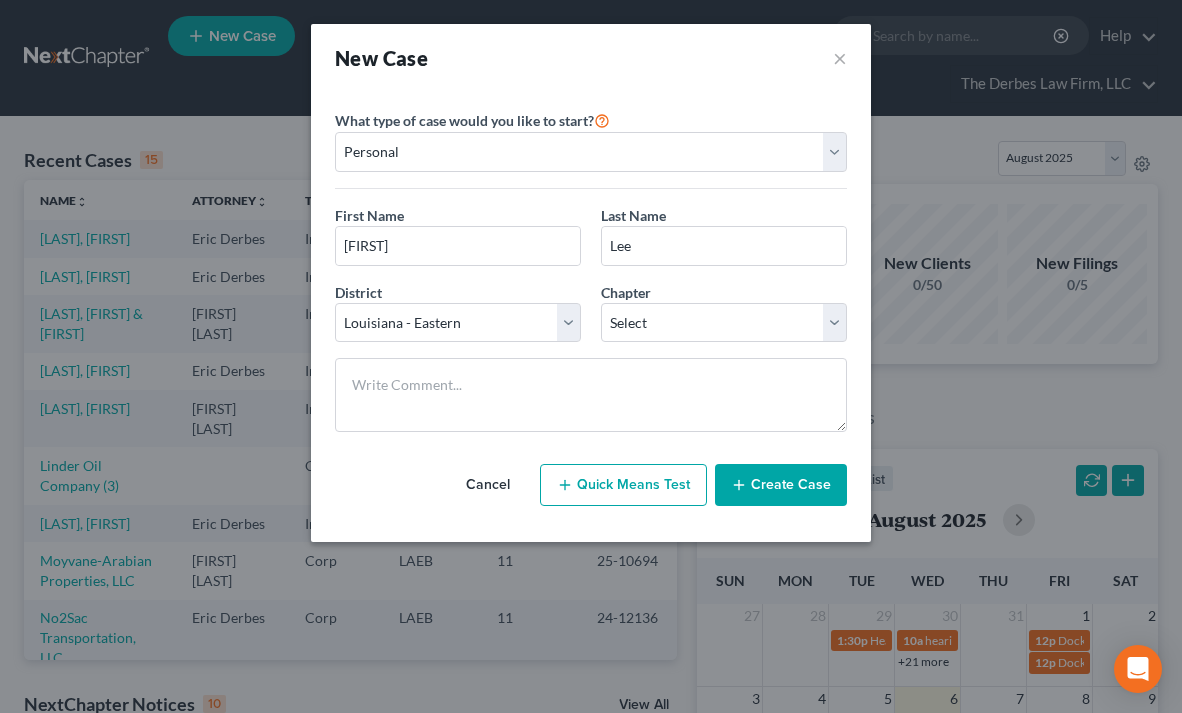 click on "Chapter
*
Select 7 11 12 13" at bounding box center [724, 312] 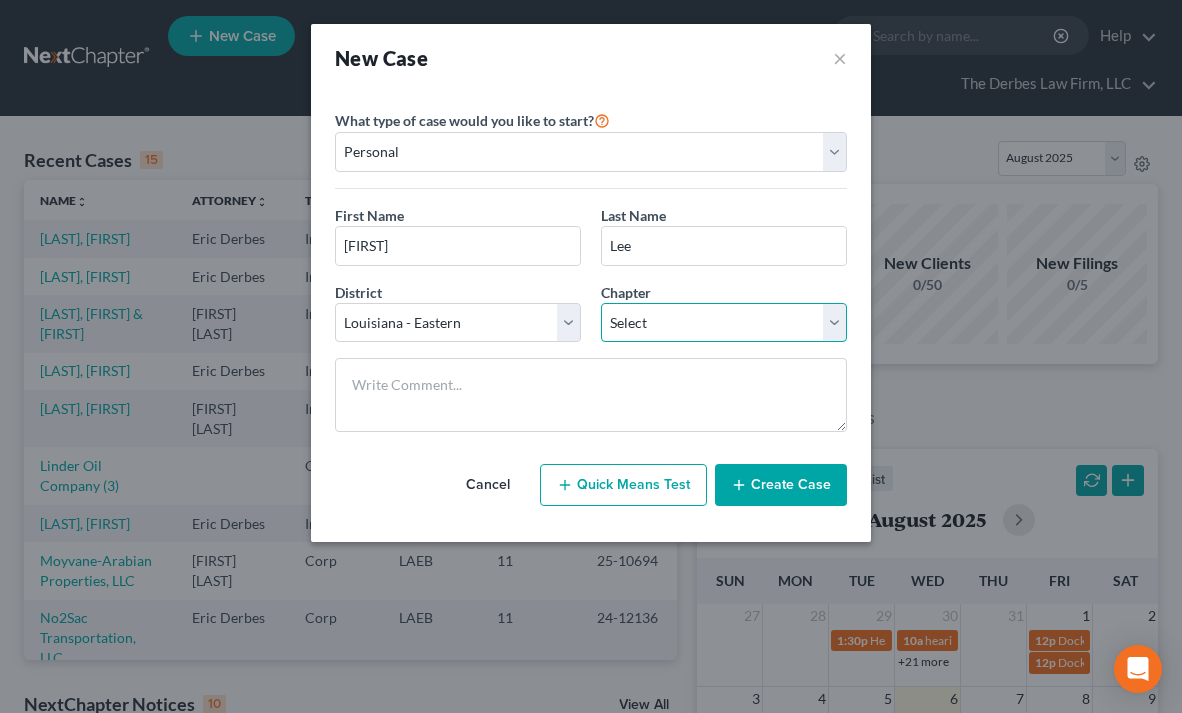 click on "Select 7 11 12 13" at bounding box center (724, 323) 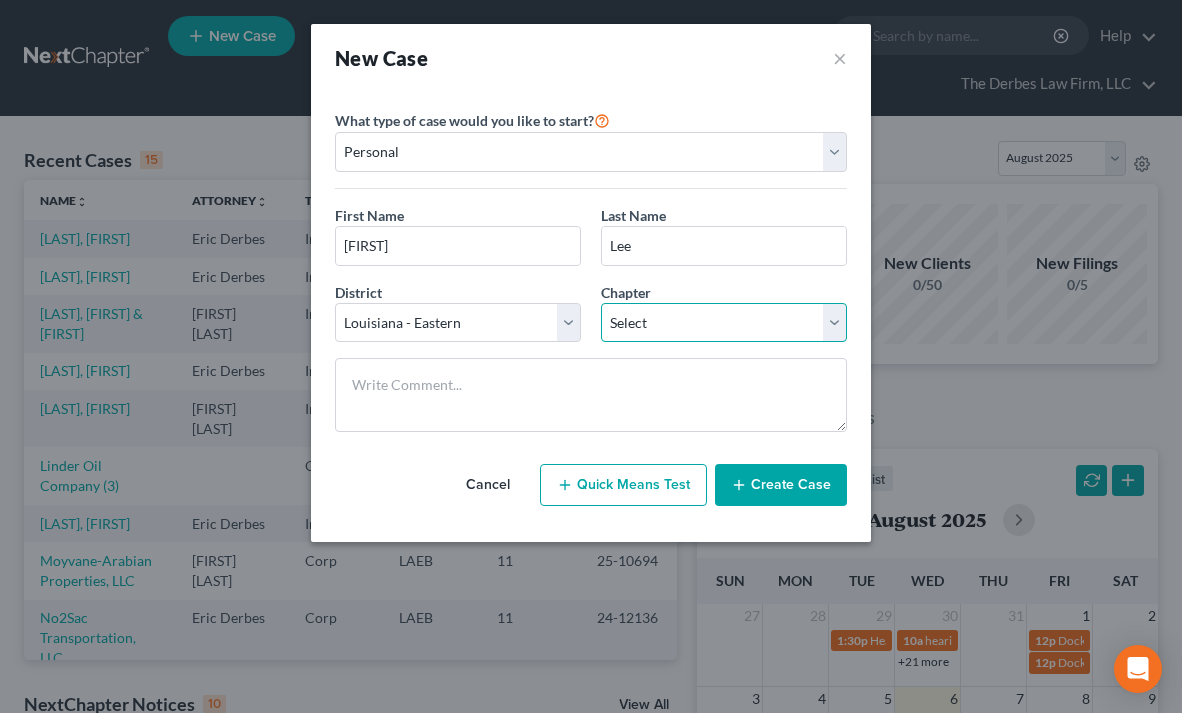 select on "0" 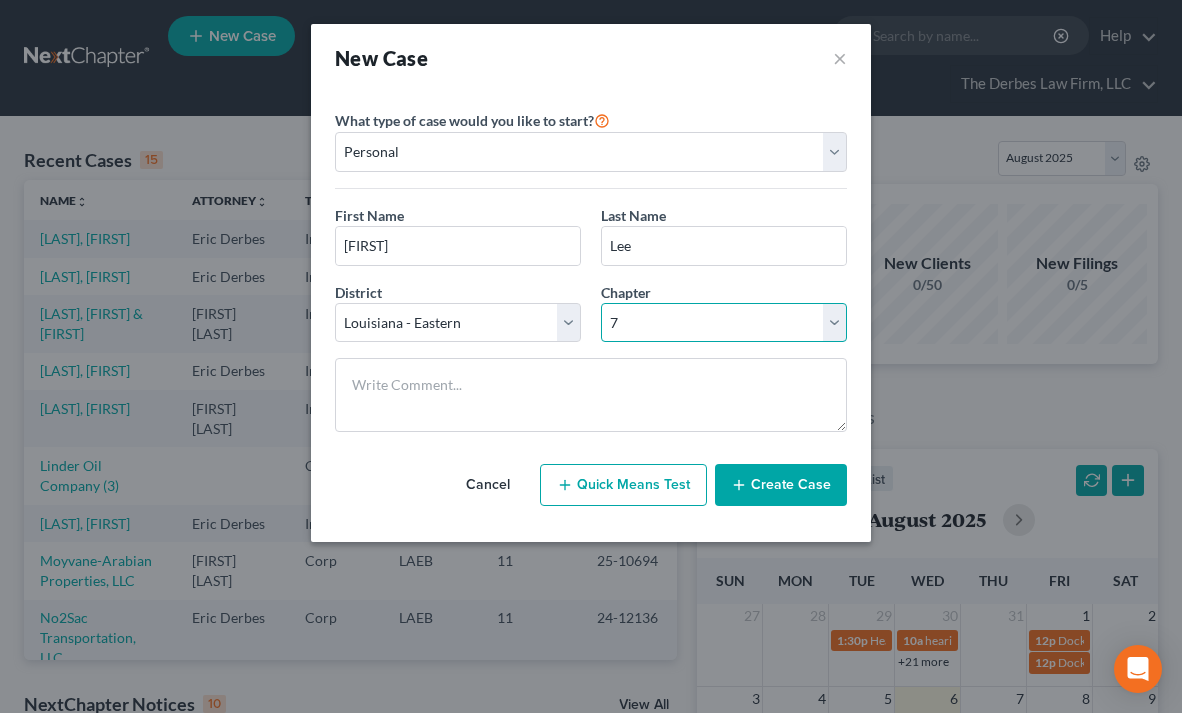 click on "Select 7 11 12 13" at bounding box center (724, 323) 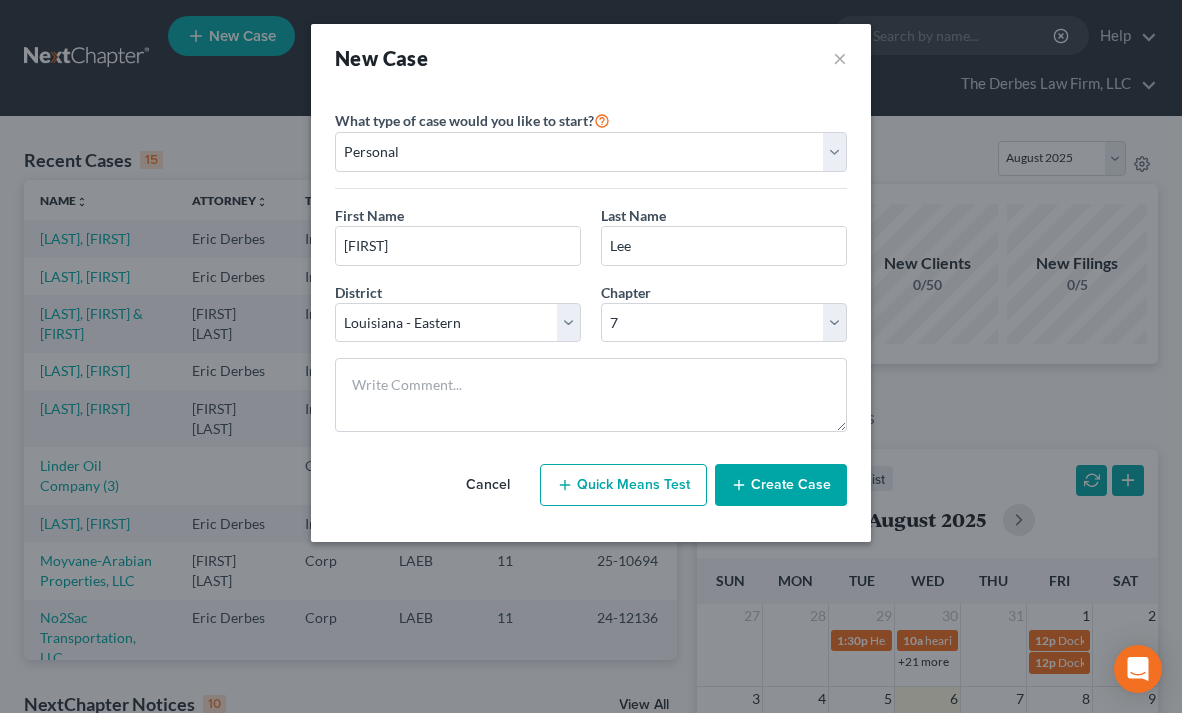 click on "Create Case" at bounding box center (781, 485) 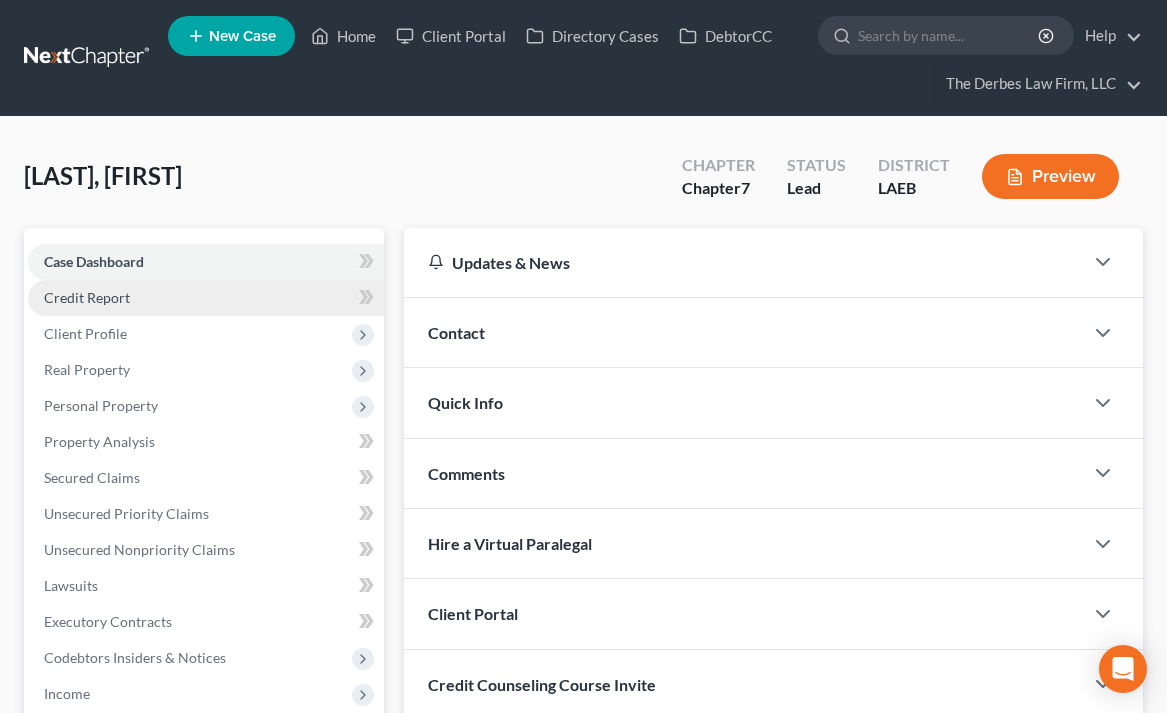 click on "Credit Report" at bounding box center (206, 298) 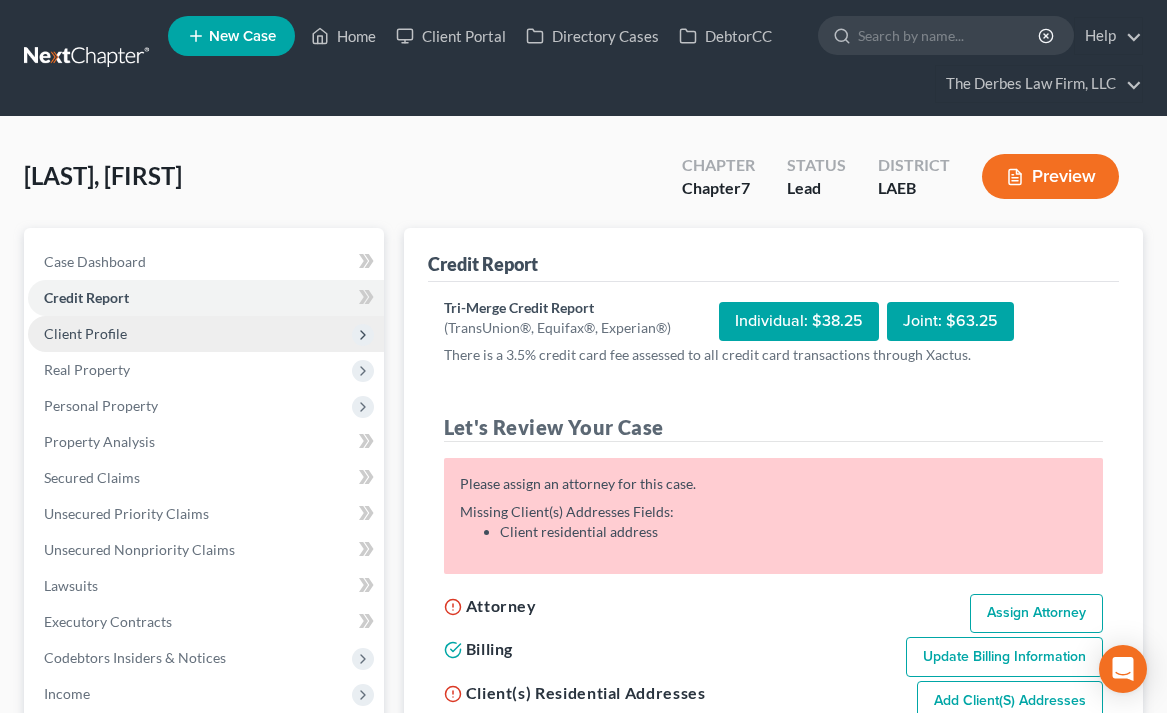 click on "Client Profile" at bounding box center (206, 334) 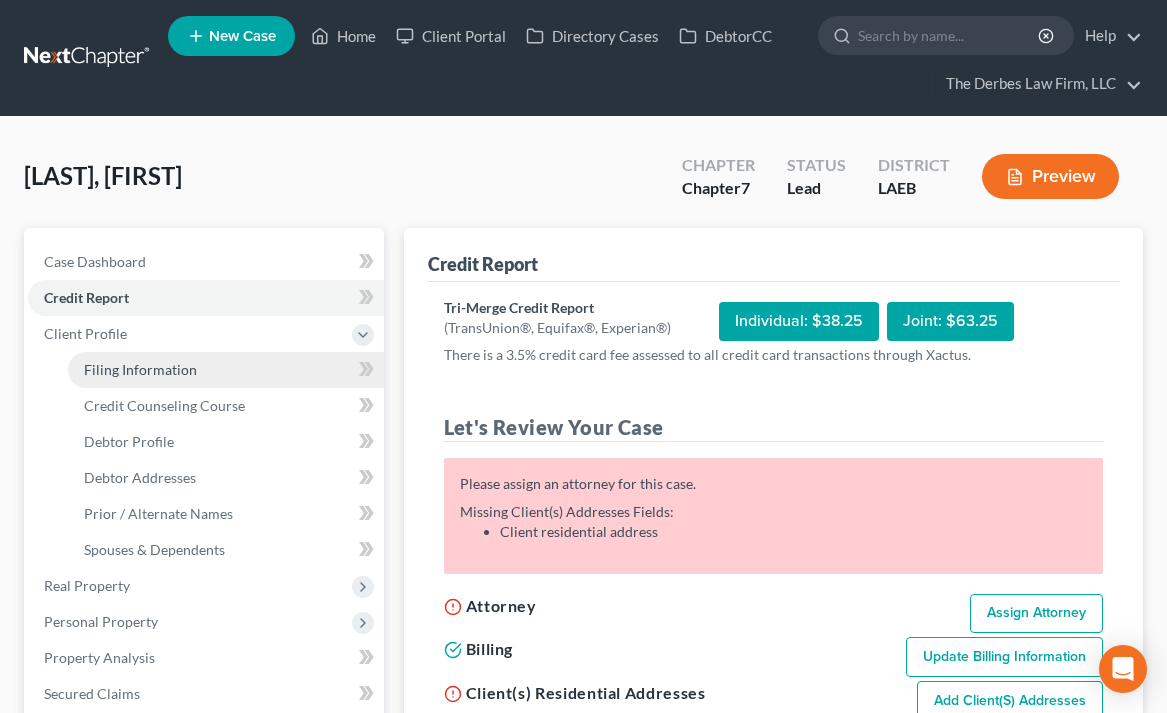 click on "Filing Information" at bounding box center (140, 369) 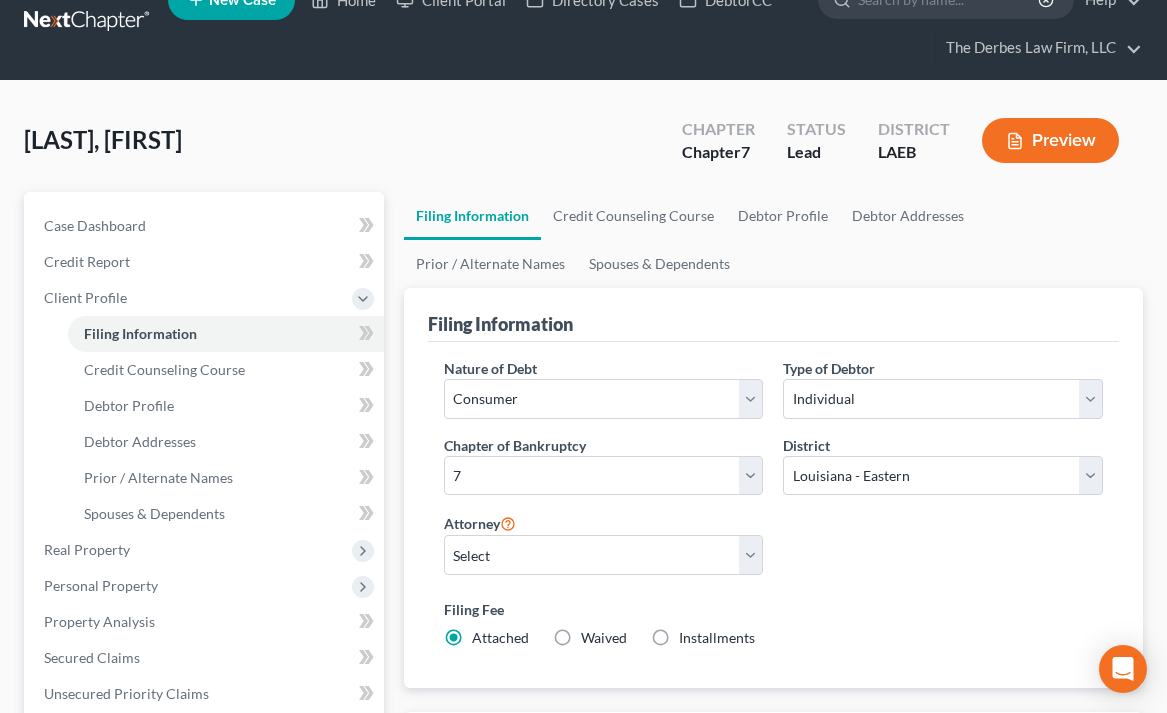 scroll, scrollTop: 0, scrollLeft: 0, axis: both 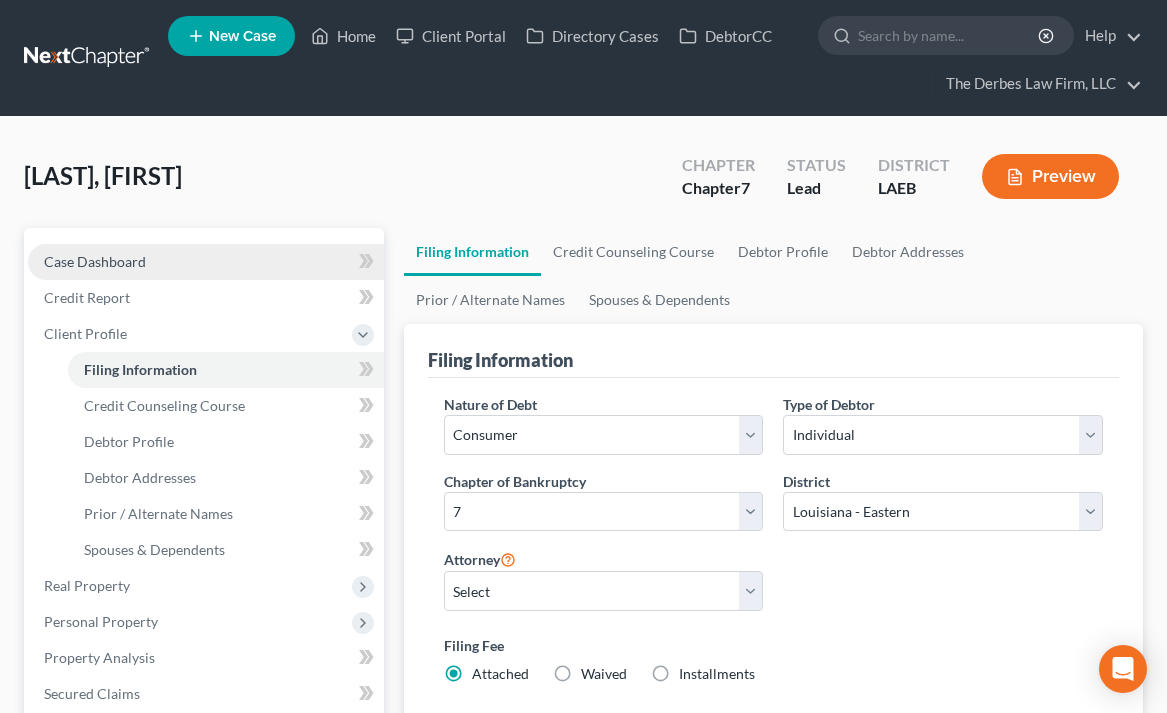 click on "Case Dashboard" at bounding box center (95, 261) 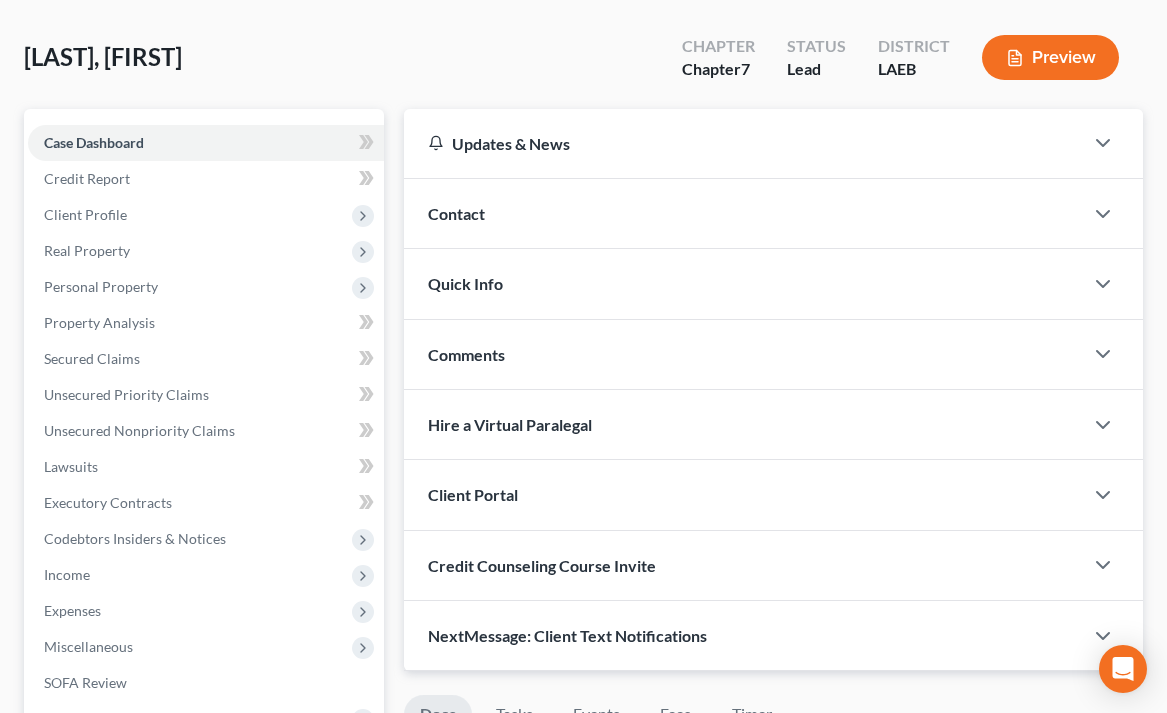 scroll, scrollTop: 300, scrollLeft: 0, axis: vertical 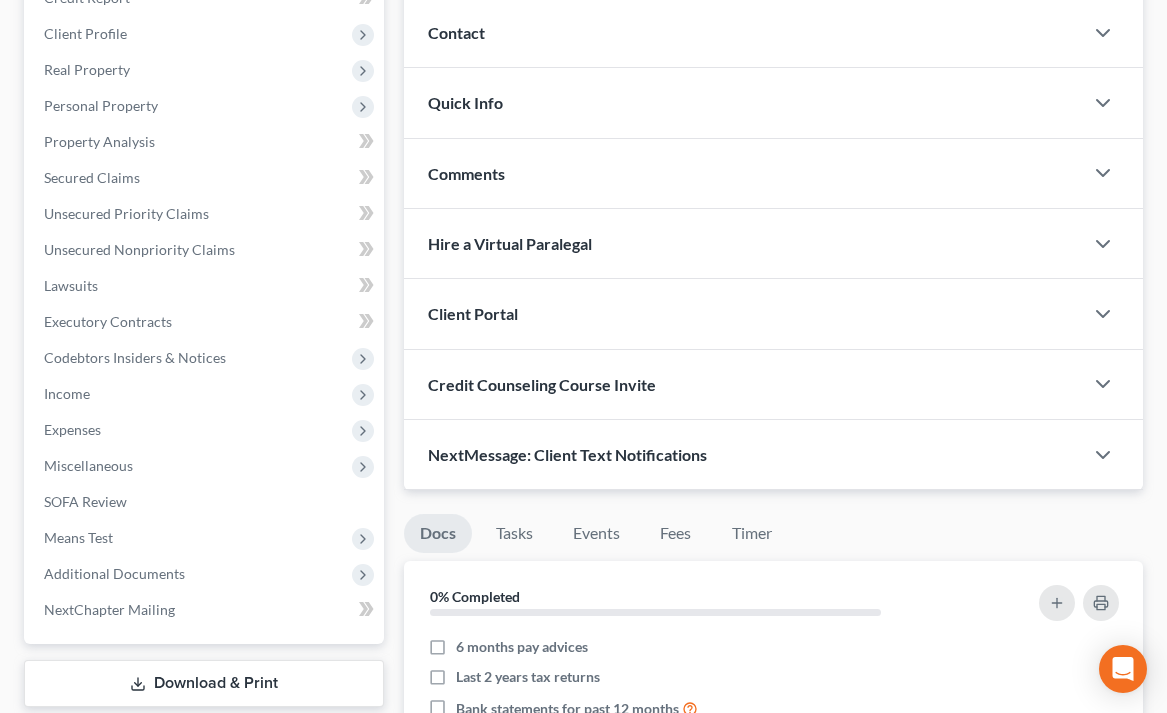 click on "Credit Counseling Course Invite" at bounding box center (542, 384) 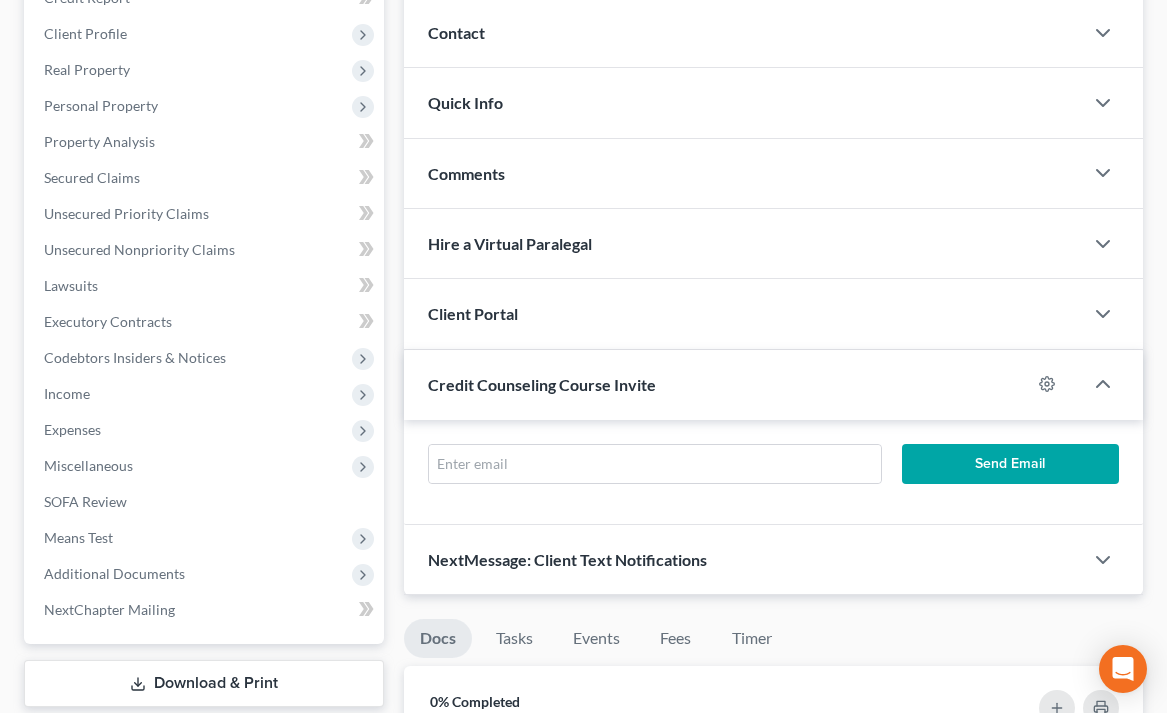 click on "[LAST], [FIRST] [LAST] Chapter Chapter  7 Status Lead District LAEB Preview Petition Navigation
Case Dashboard
Payments
Invoices
Payments
Payments
Credit Report
Income" at bounding box center (583, 582) 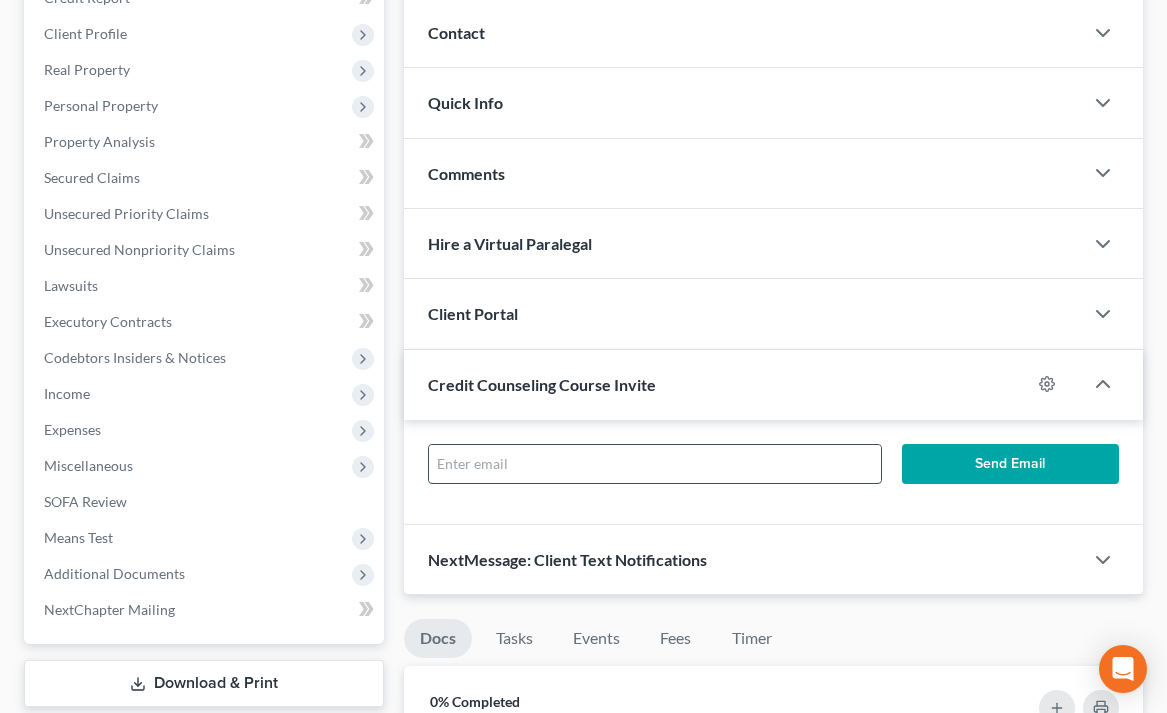 click at bounding box center [655, 464] 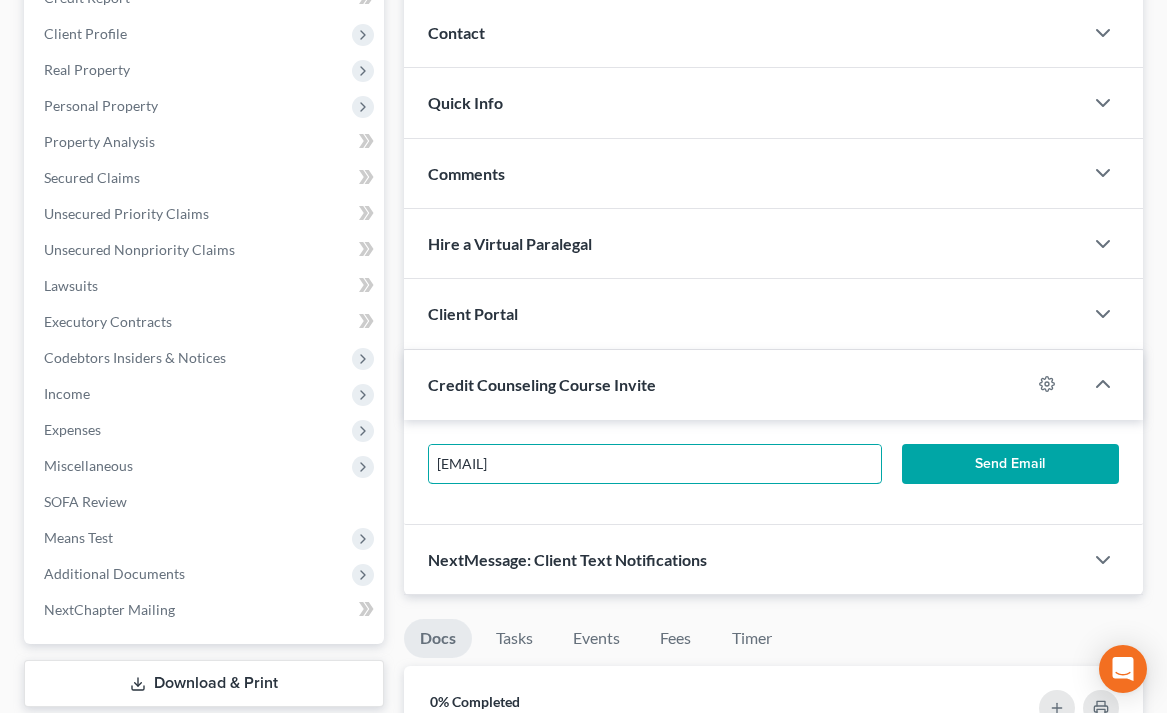 type on "TimandQLee@gmail.com" 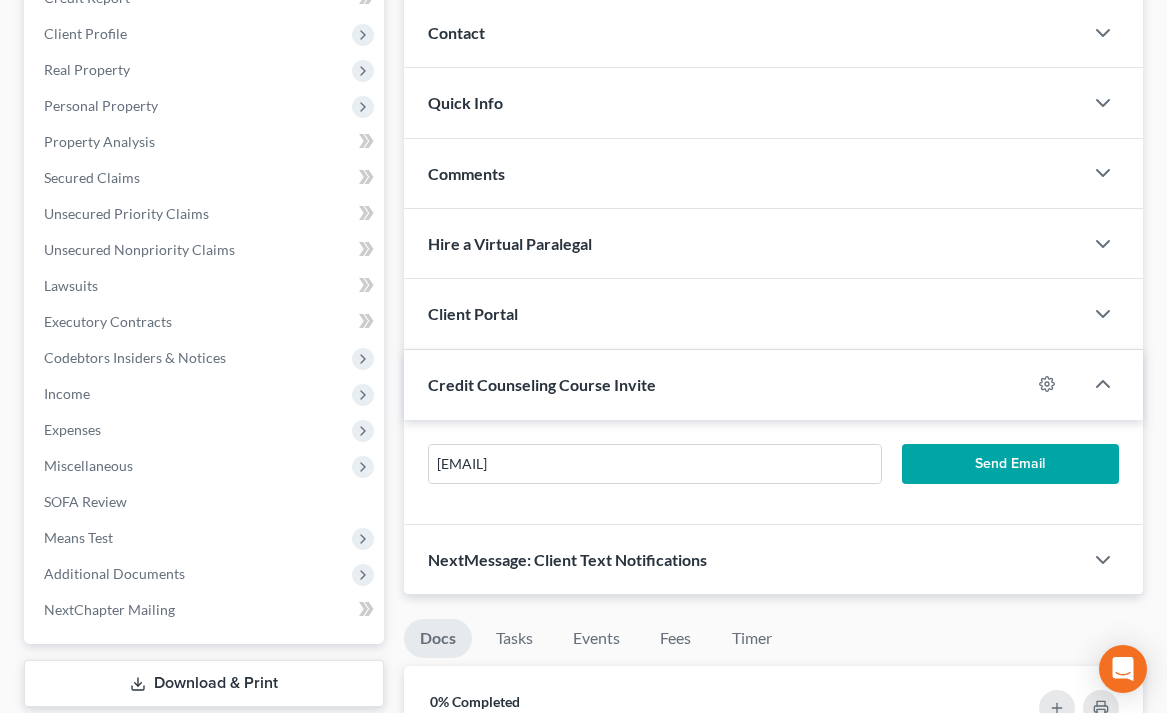 click on "Send Email" at bounding box center [1010, 464] 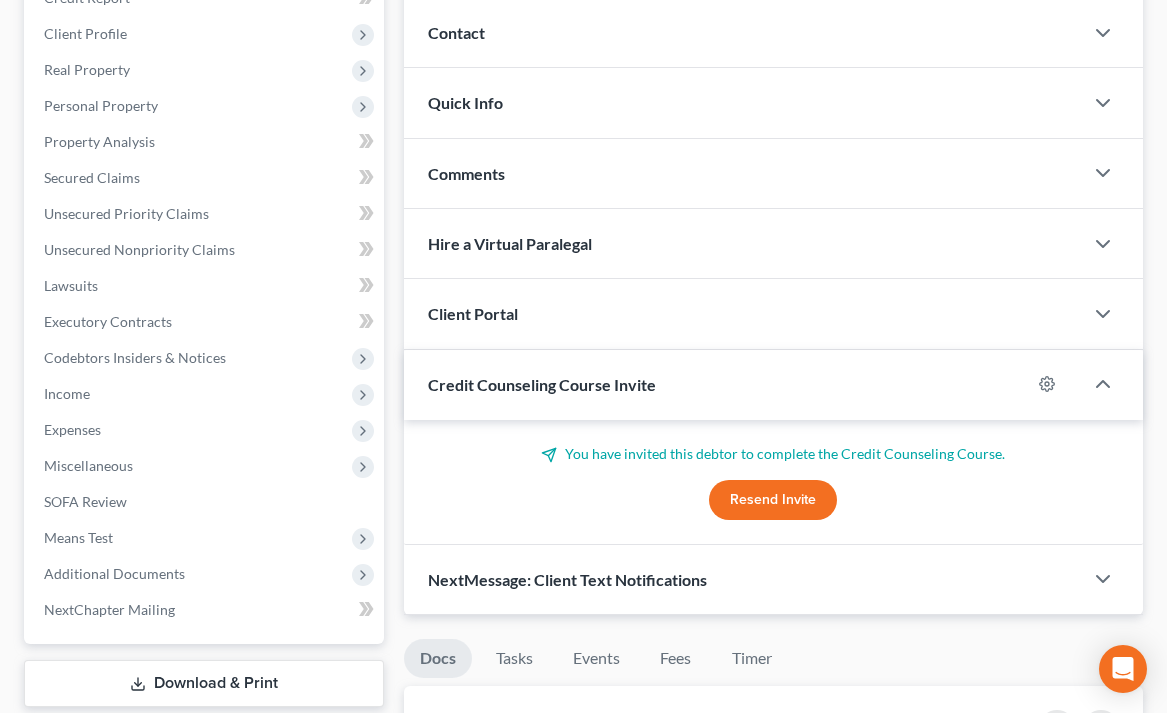 click on "Client Portal" at bounding box center [743, 313] 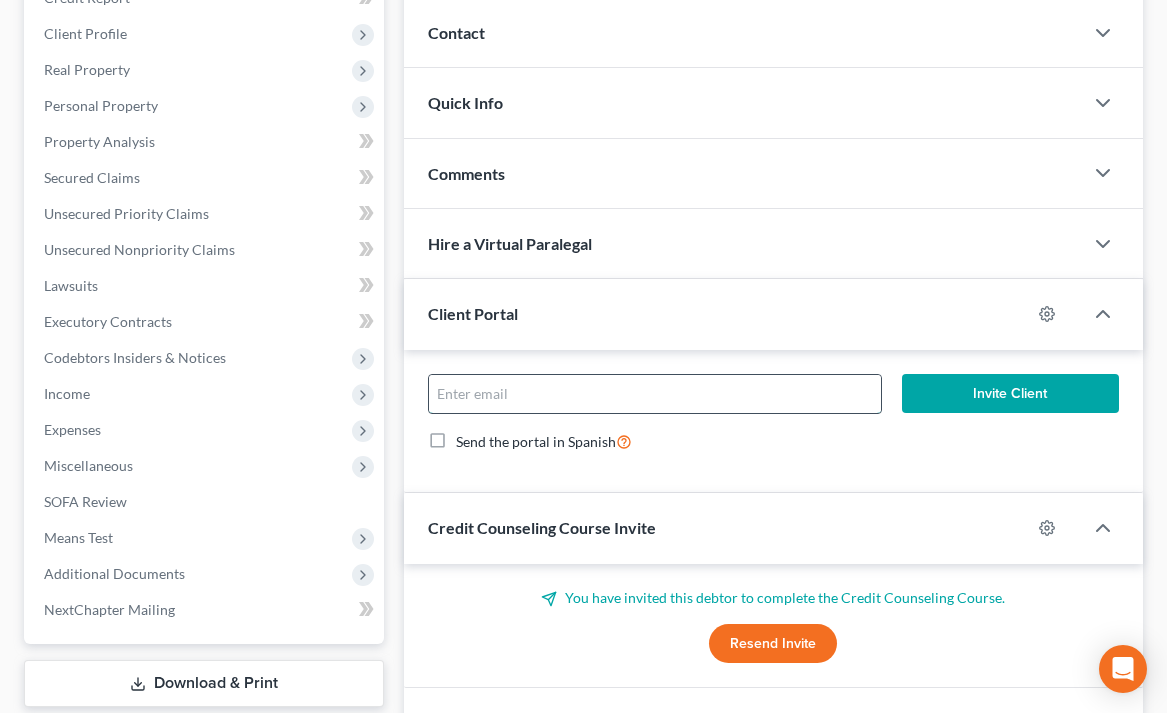 click at bounding box center [655, 394] 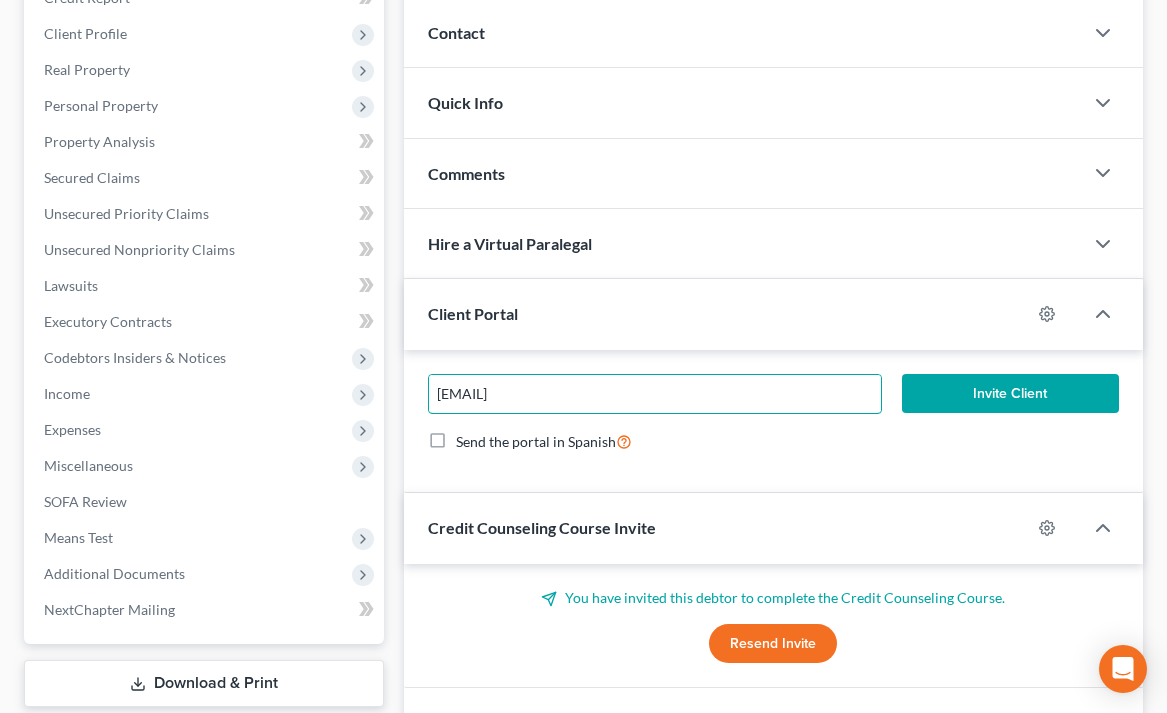 type on "TimandQLee@gmail.com" 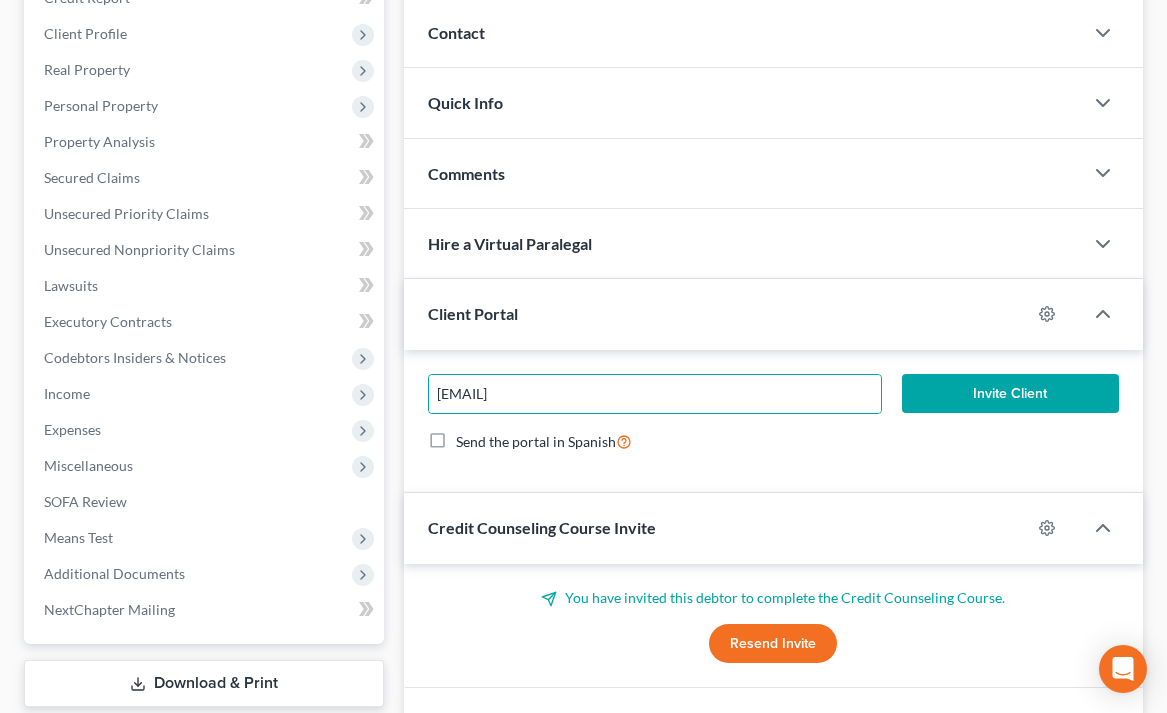 click on "Invite Client" at bounding box center (1010, 394) 